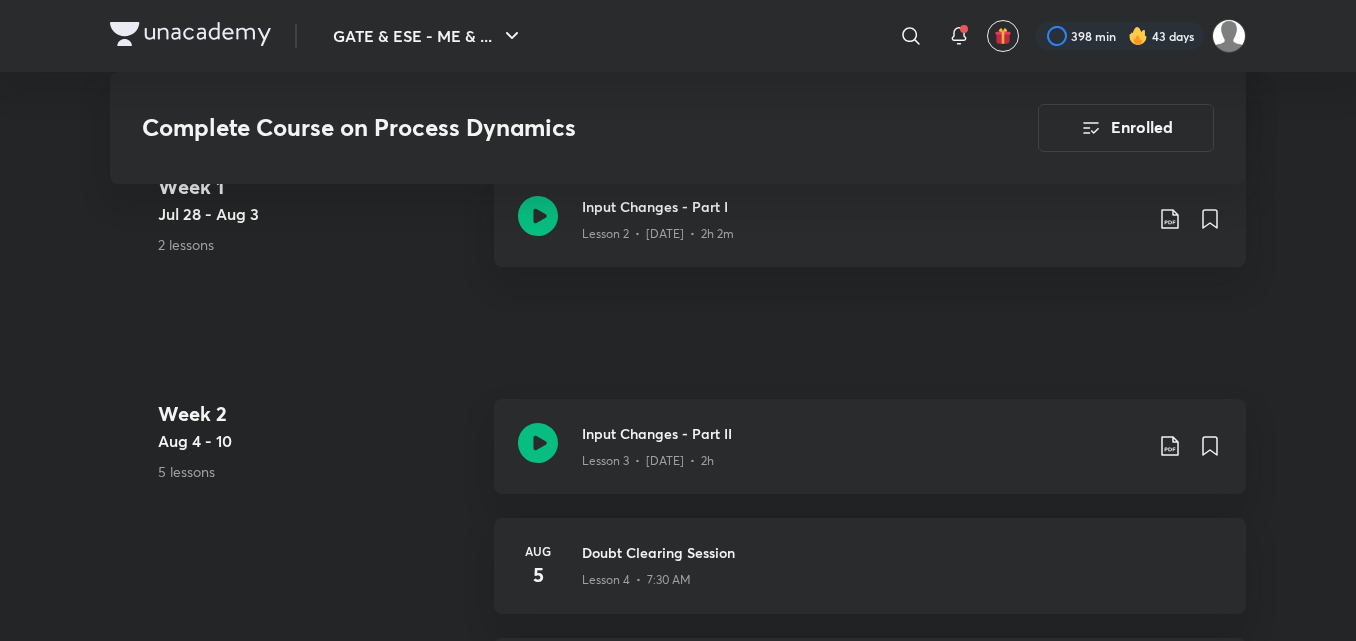 scroll, scrollTop: 1455, scrollLeft: 0, axis: vertical 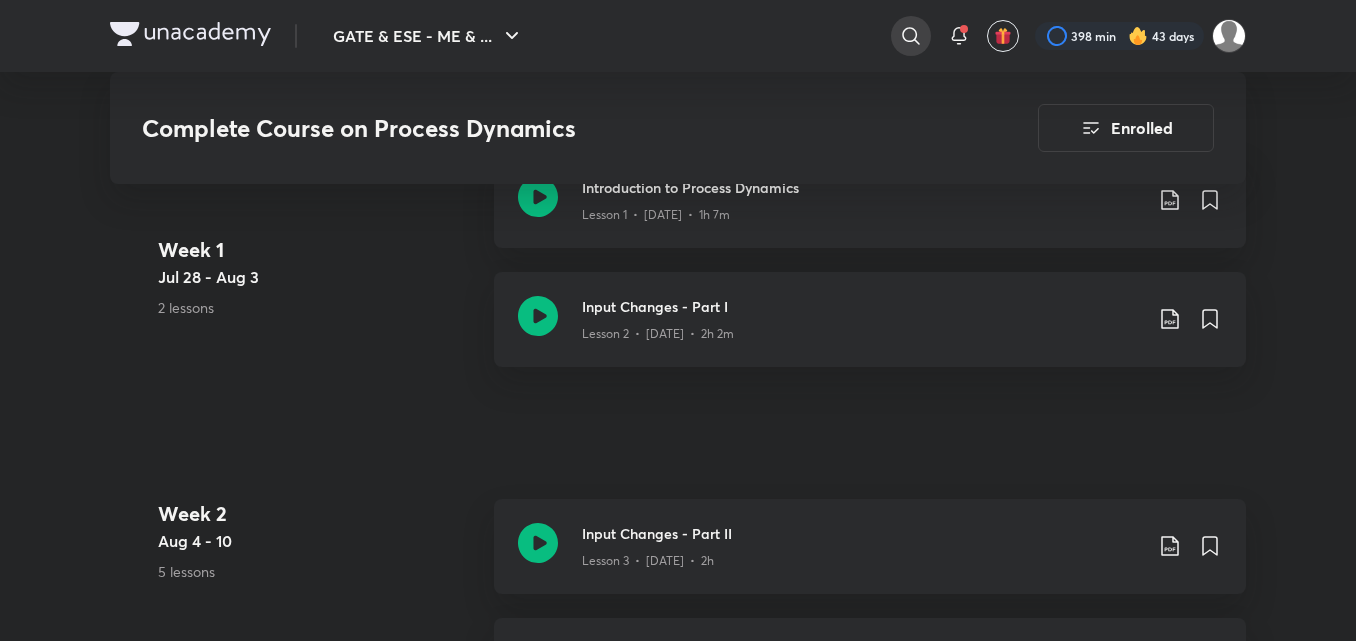 click at bounding box center [911, 36] 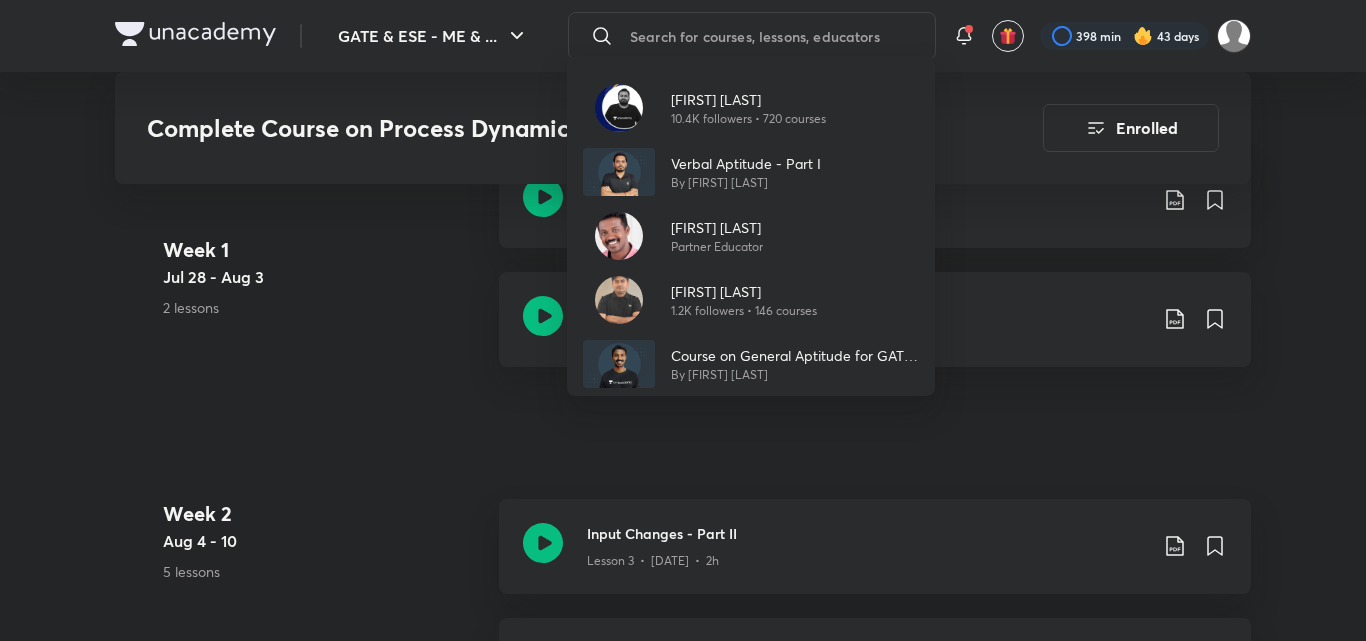 click on "[FIRST] [LAST] 10.4K followers • 720 courses" at bounding box center [751, 108] 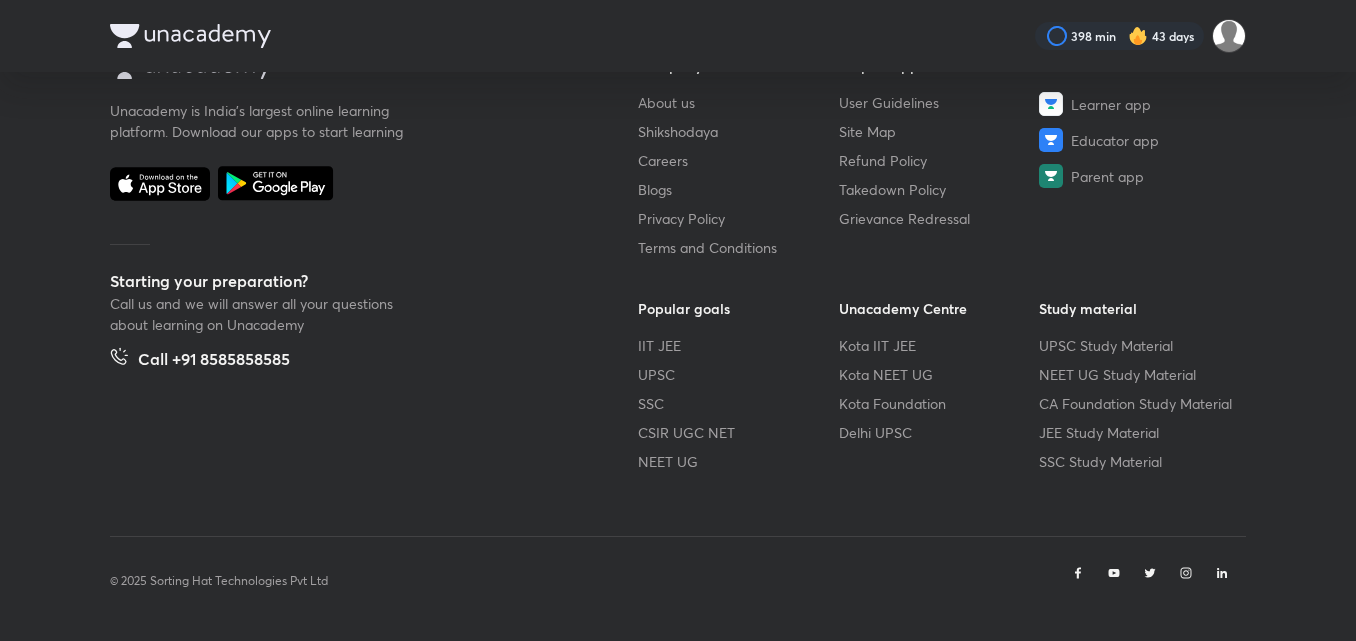 scroll, scrollTop: 0, scrollLeft: 0, axis: both 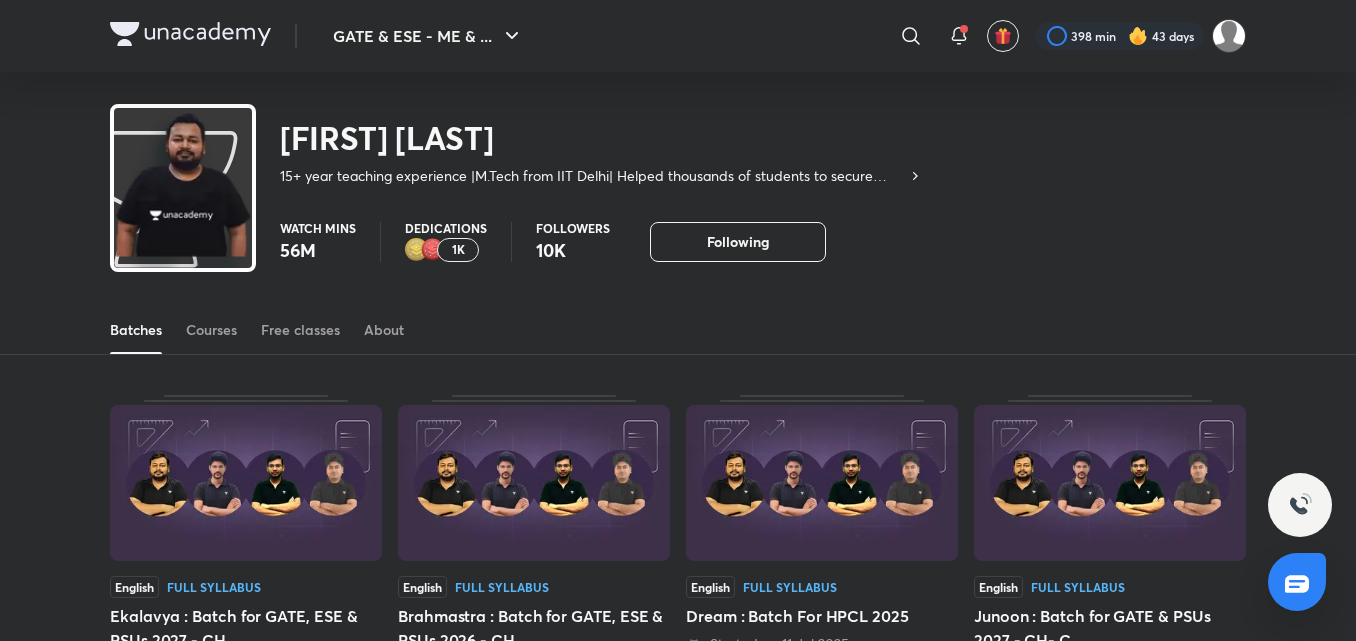 click on "Batches Courses Free classes About" at bounding box center (678, 330) 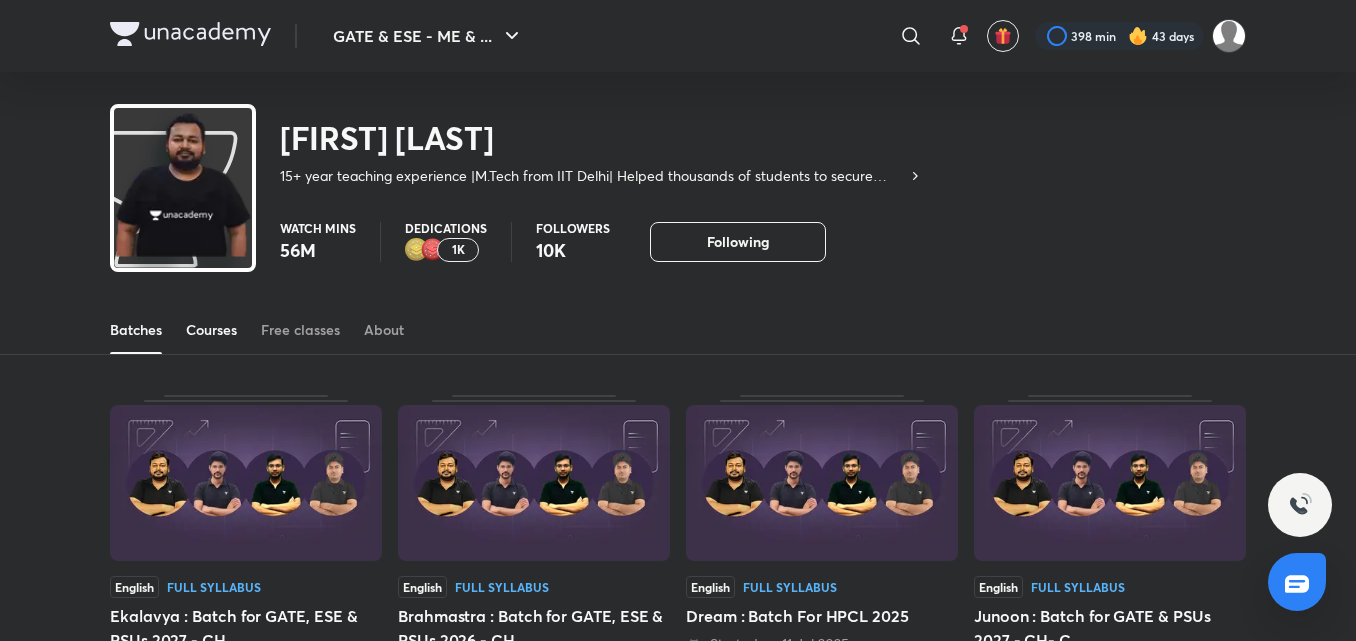 click on "Courses" at bounding box center (211, 330) 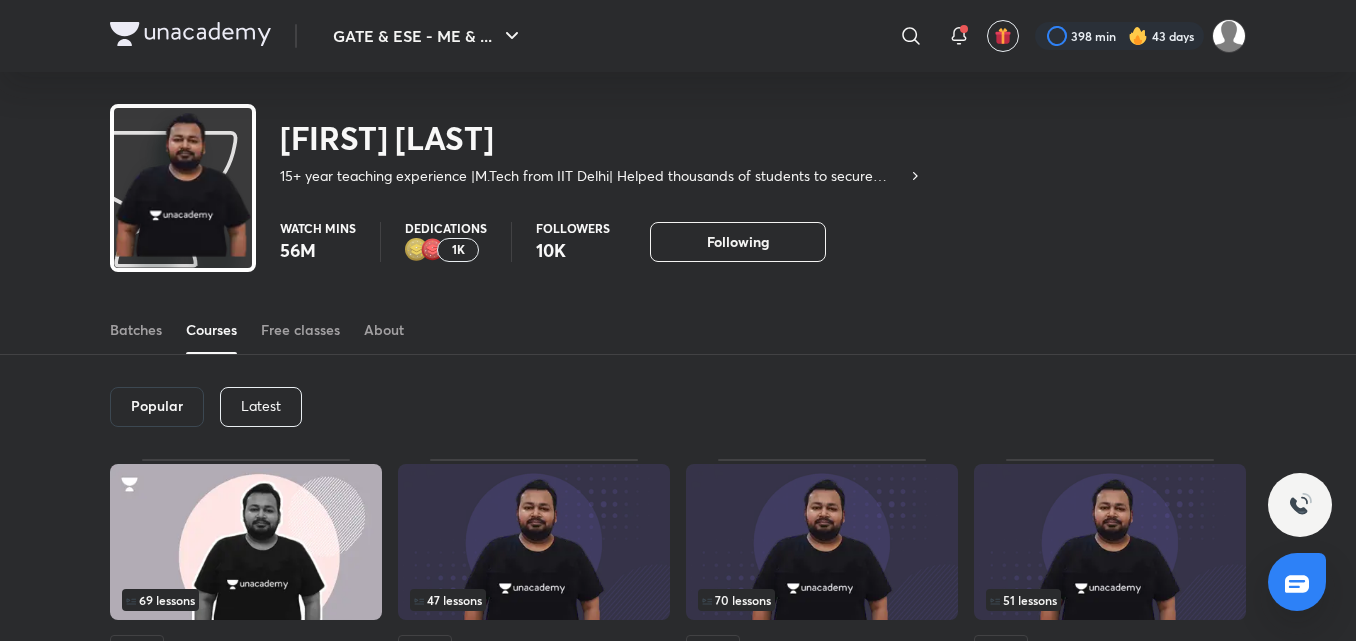 click on "Latest" at bounding box center (261, 406) 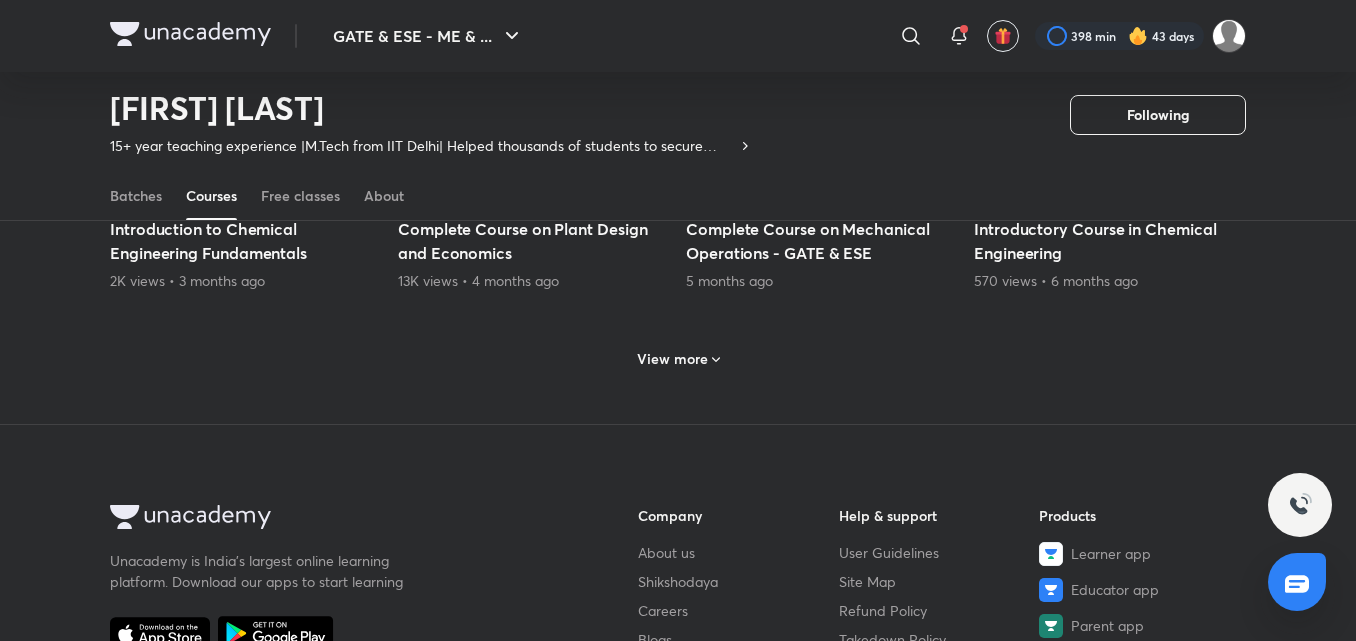 scroll, scrollTop: 1063, scrollLeft: 0, axis: vertical 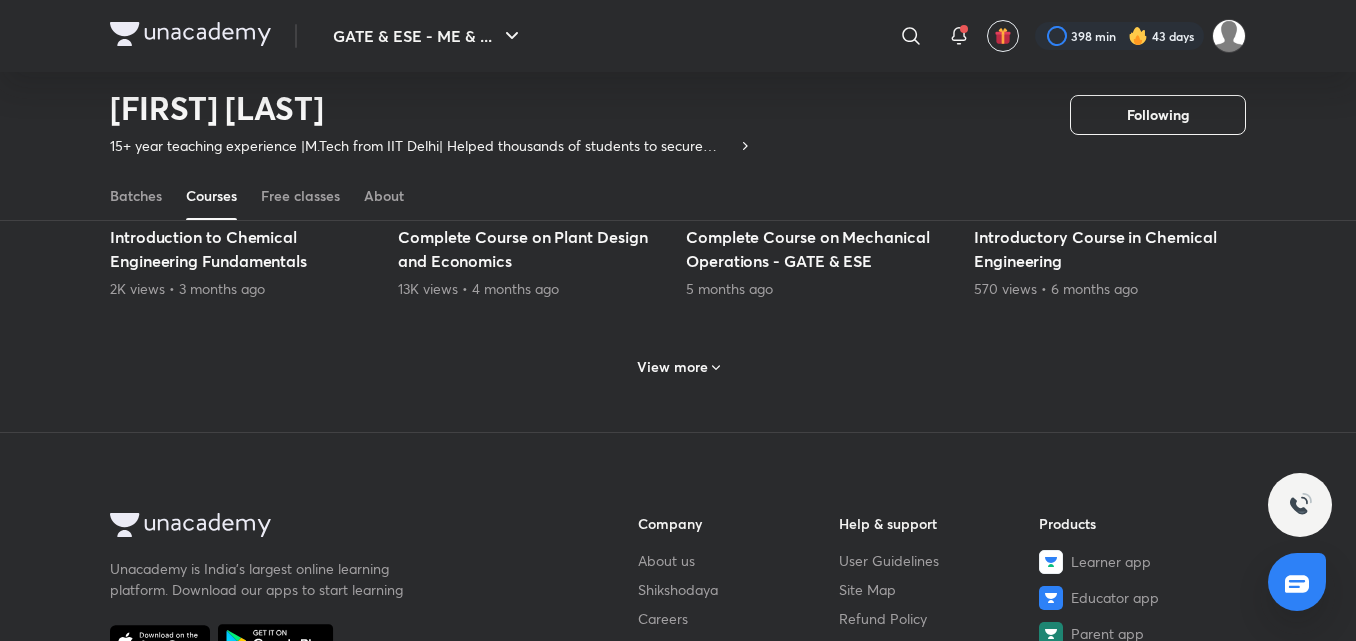 click on "View more" at bounding box center [678, 365] 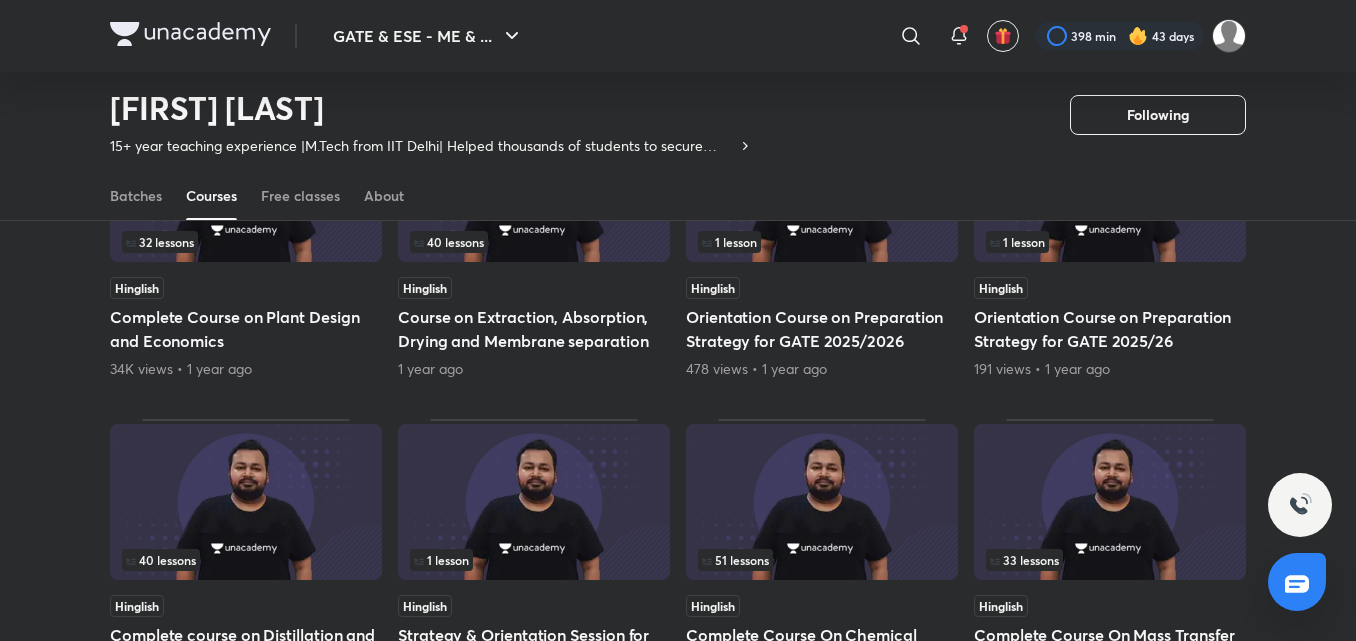 scroll, scrollTop: 1863, scrollLeft: 0, axis: vertical 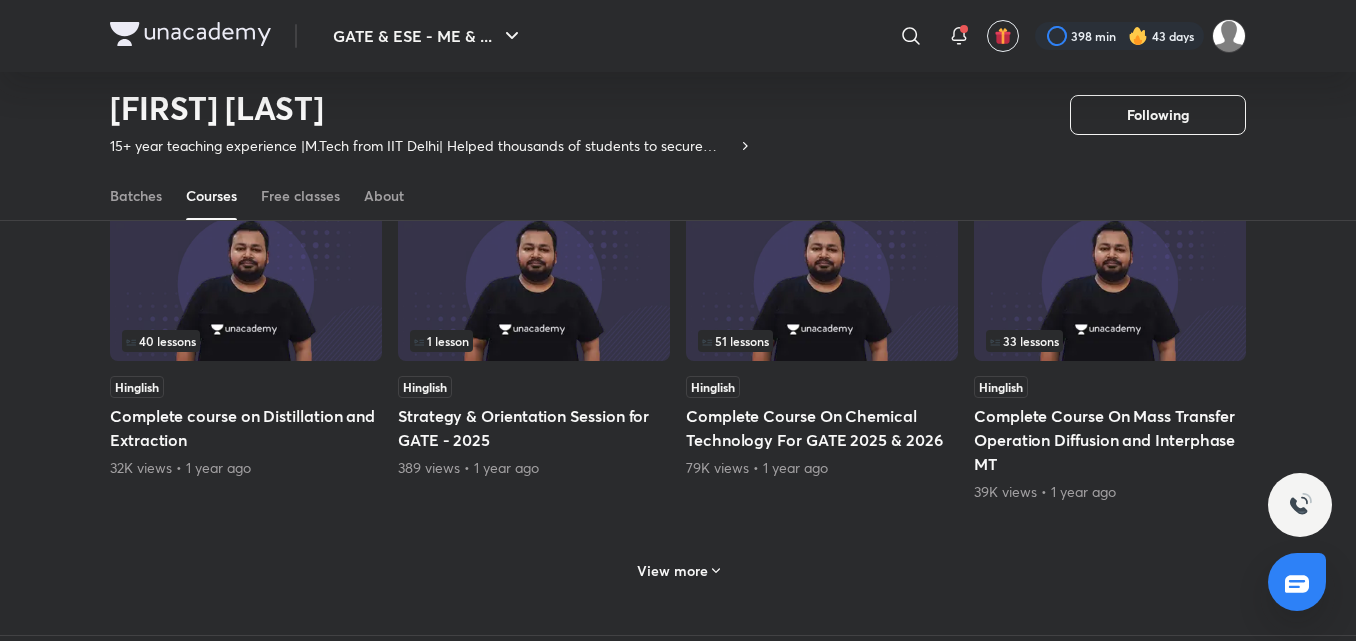 click at bounding box center (246, 283) 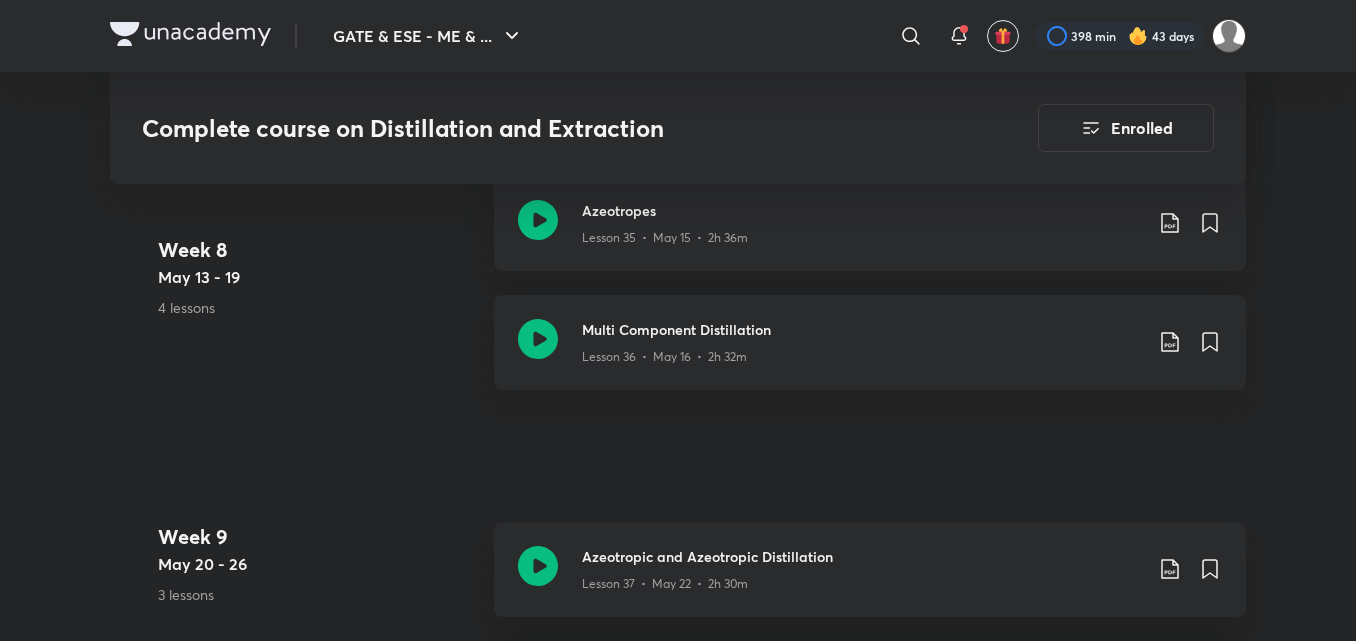 scroll, scrollTop: 6000, scrollLeft: 0, axis: vertical 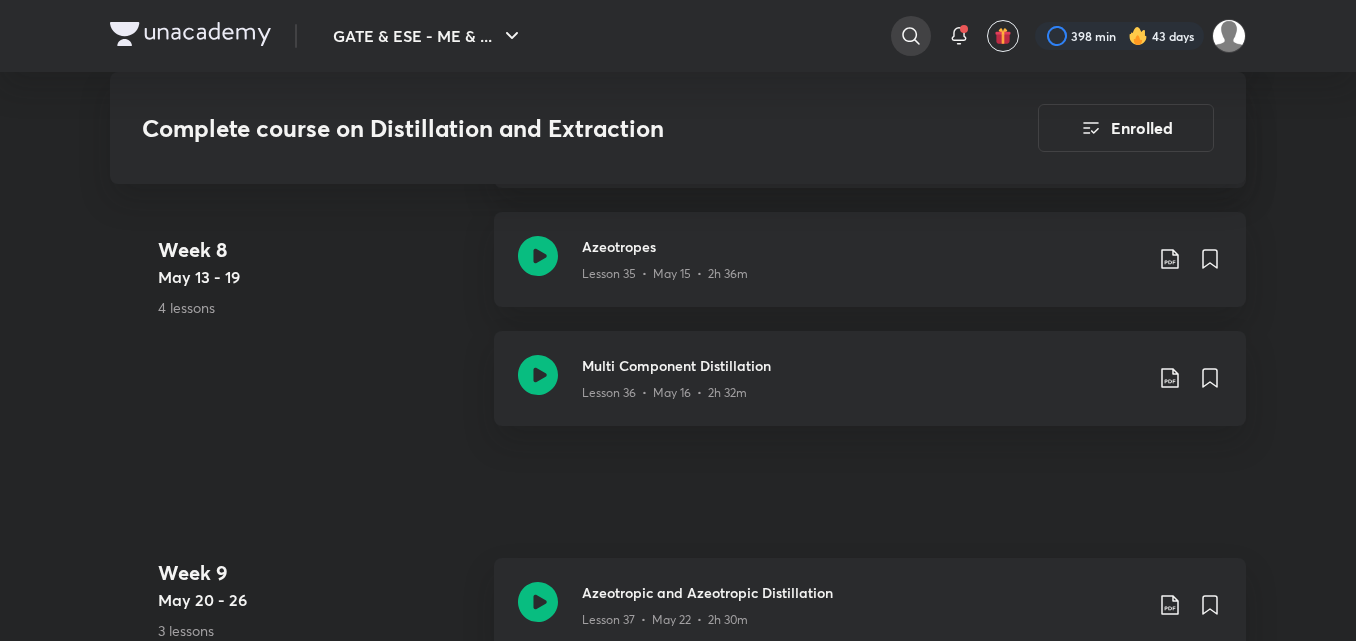 click 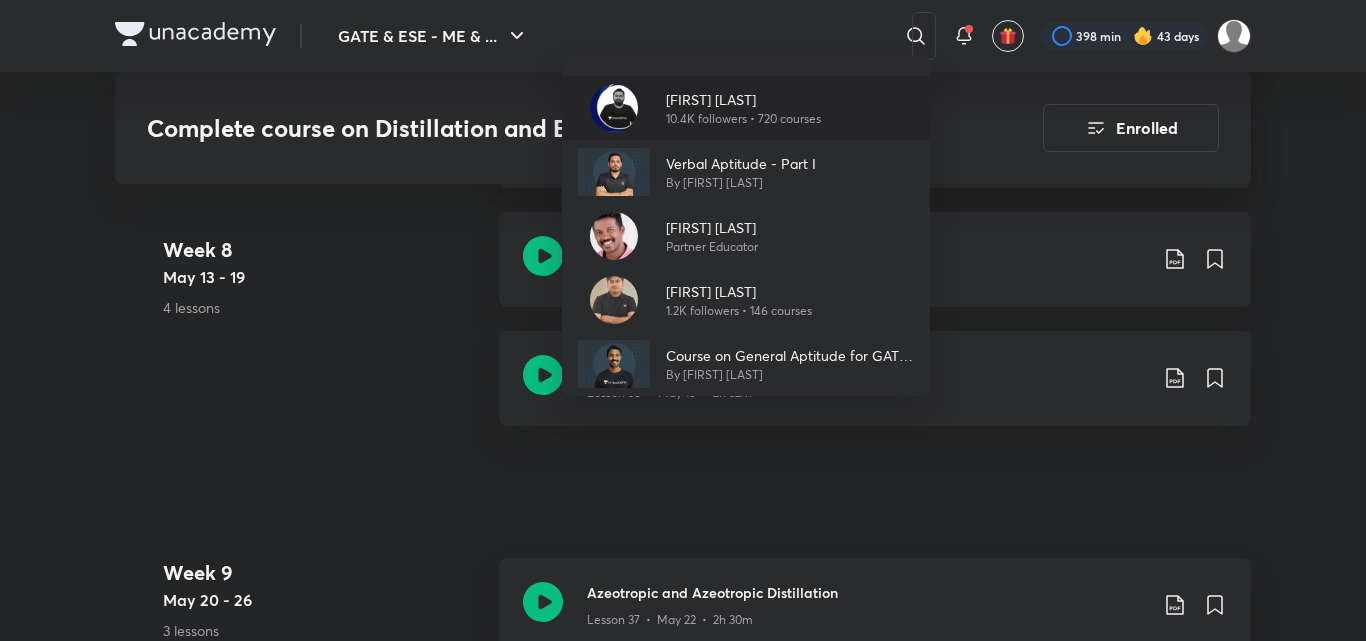 click on "[FIRST] [LAST] 10.4K followers • 720 courses" at bounding box center (746, 108) 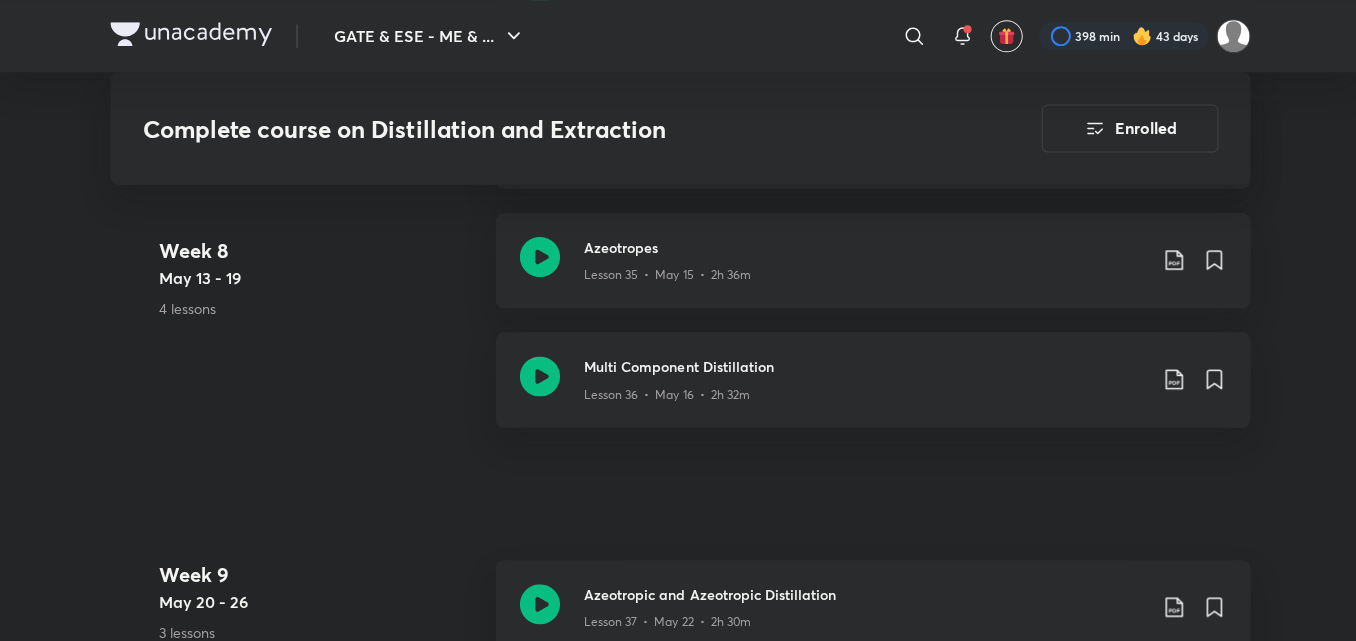 scroll, scrollTop: 0, scrollLeft: 0, axis: both 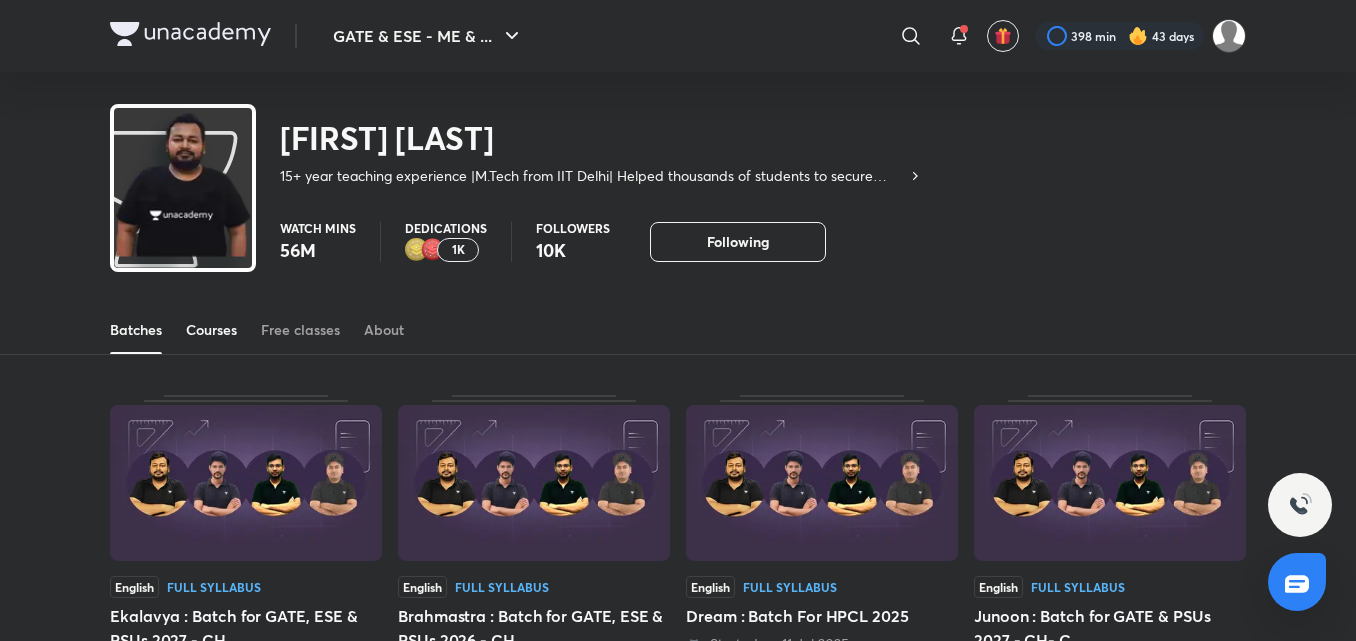 click on "Courses" at bounding box center (211, 330) 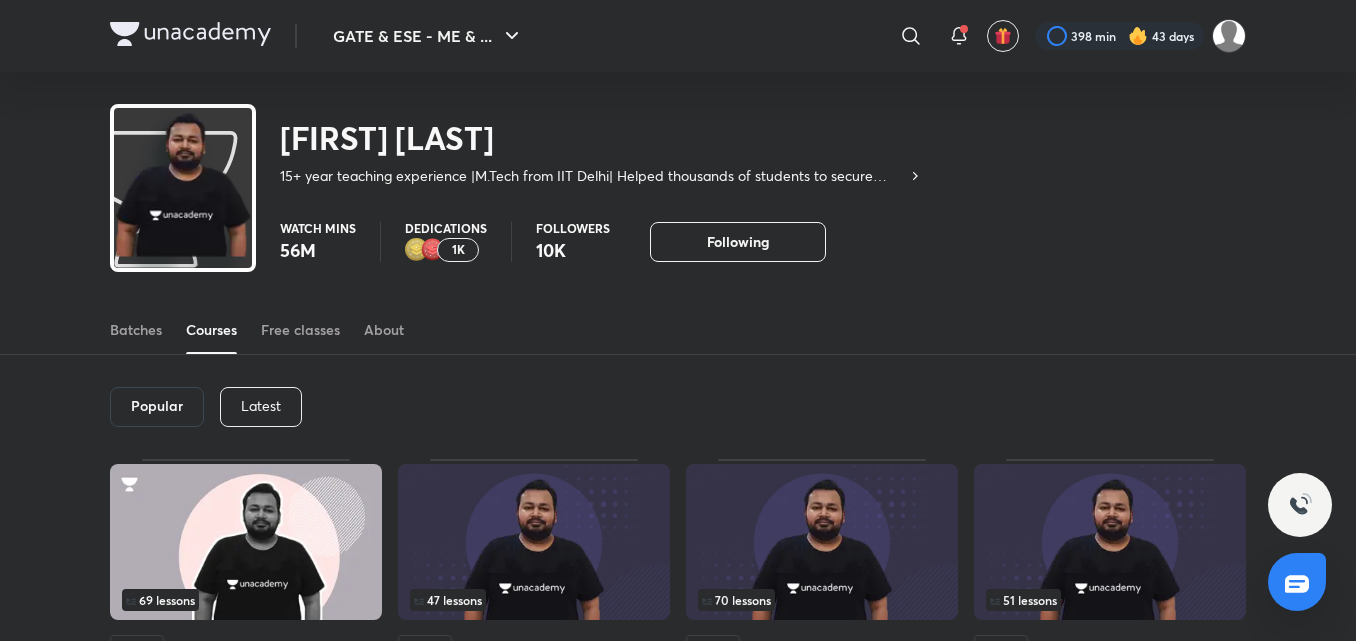 click on "Latest" at bounding box center (261, 407) 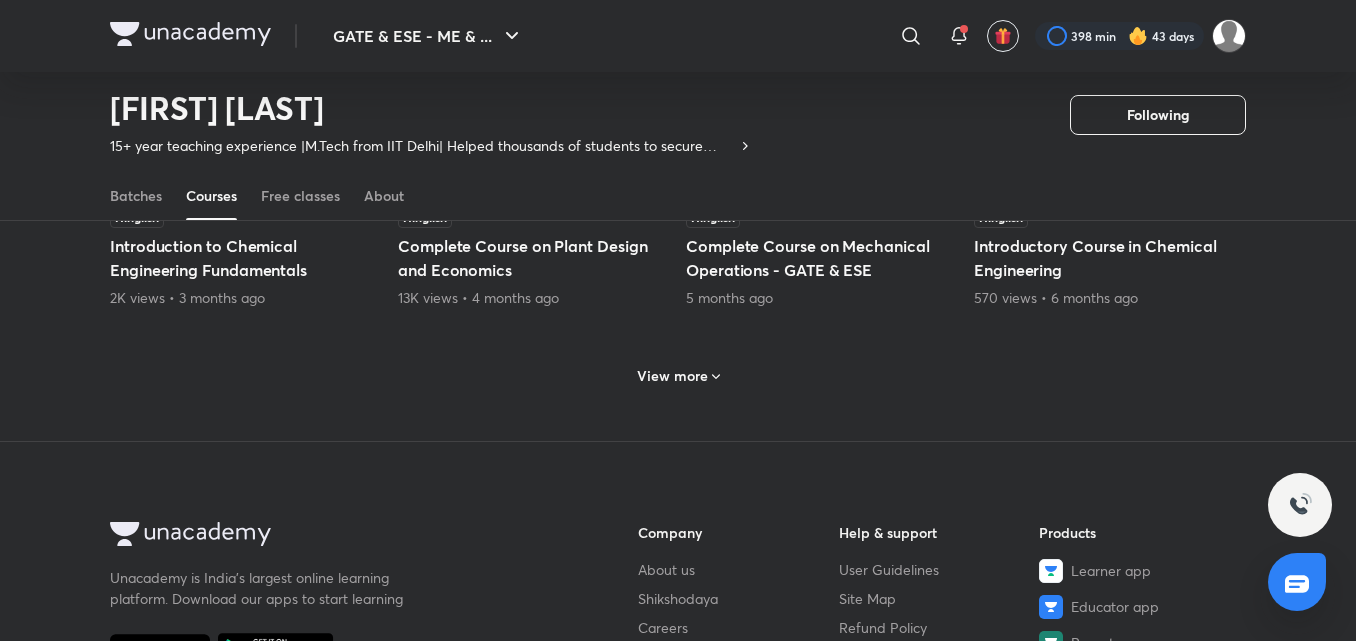 scroll, scrollTop: 1048, scrollLeft: 0, axis: vertical 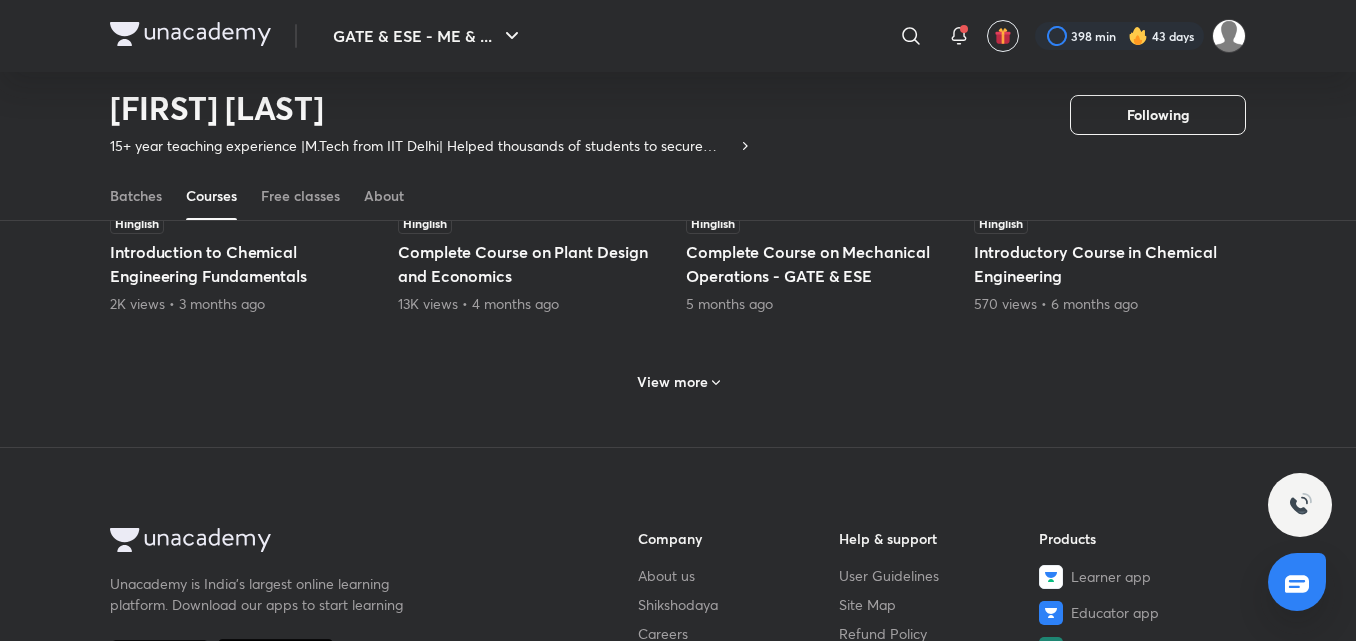 click on "View more" at bounding box center (672, 382) 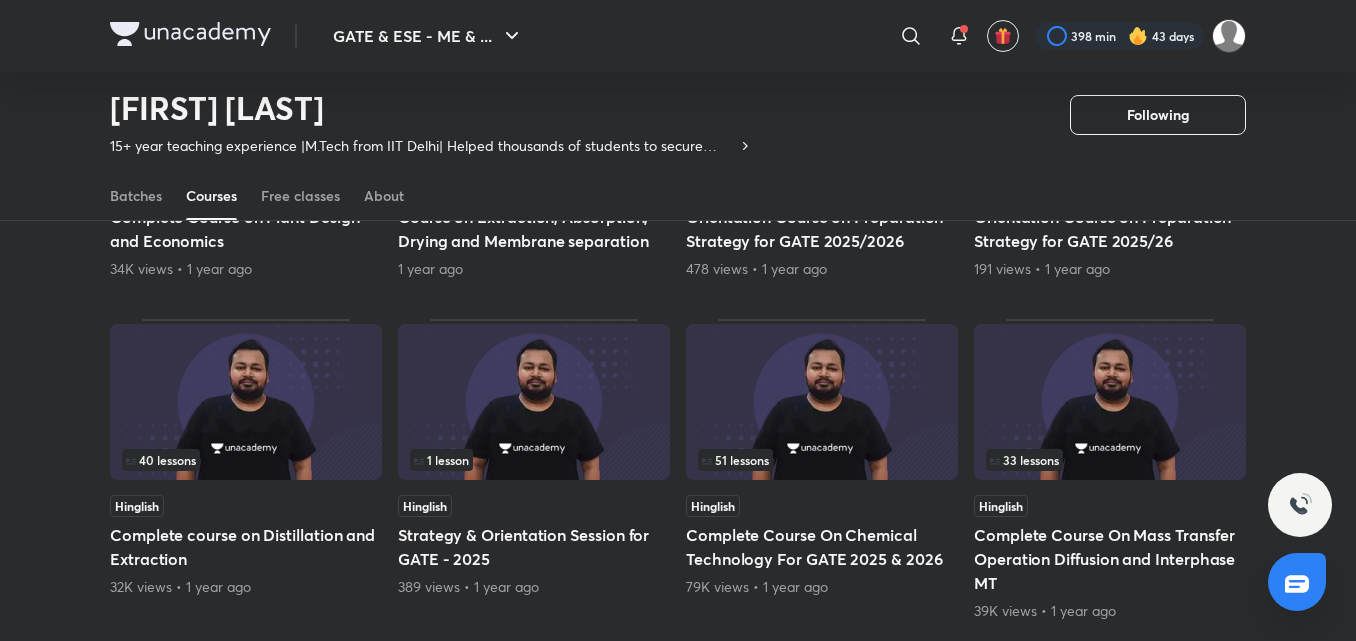 scroll, scrollTop: 1748, scrollLeft: 0, axis: vertical 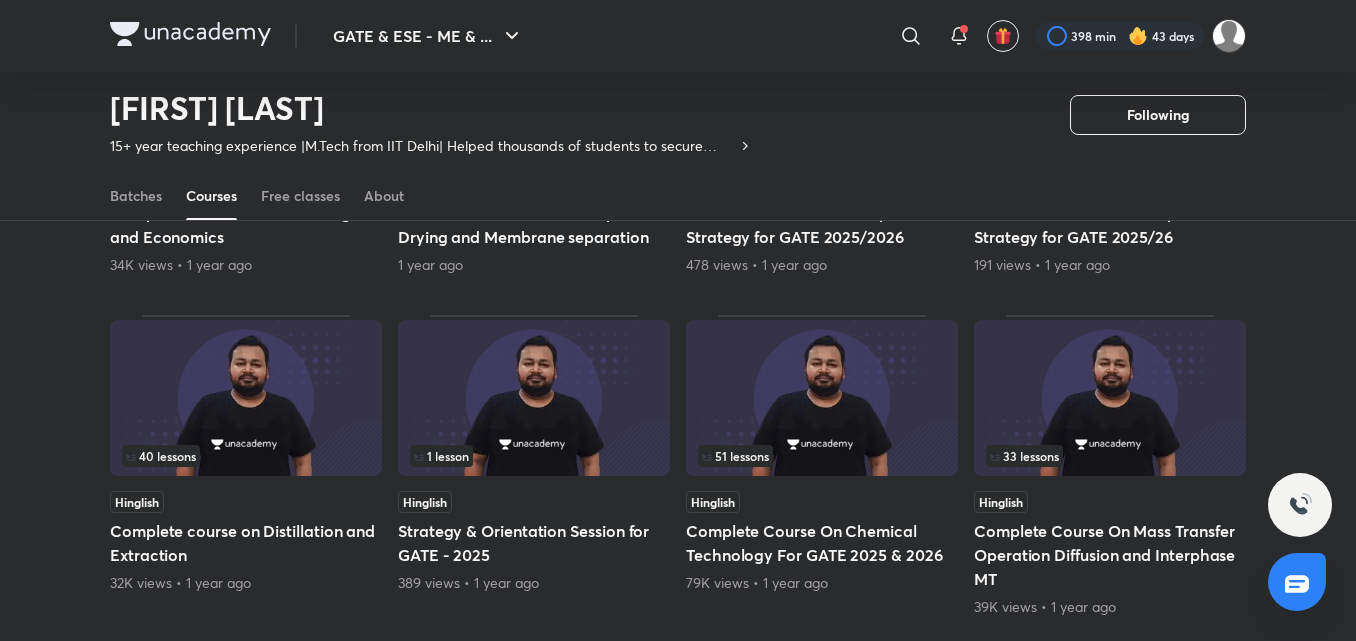 click at bounding box center (246, 398) 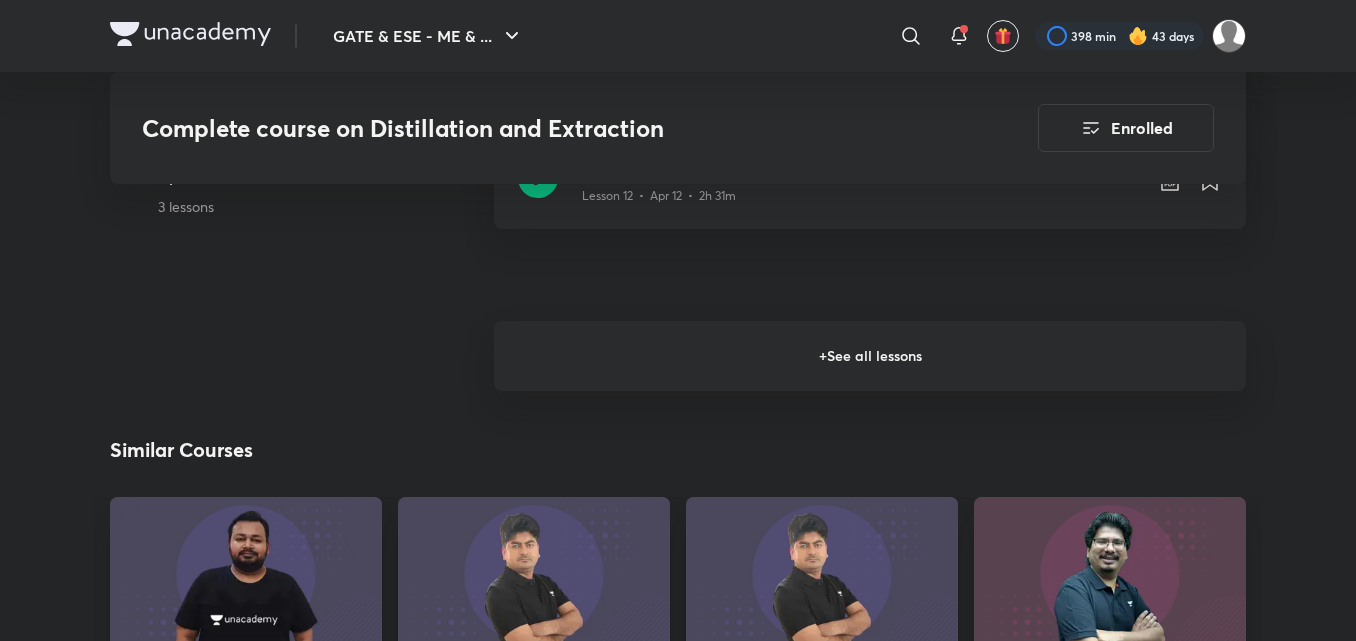 scroll, scrollTop: 2800, scrollLeft: 0, axis: vertical 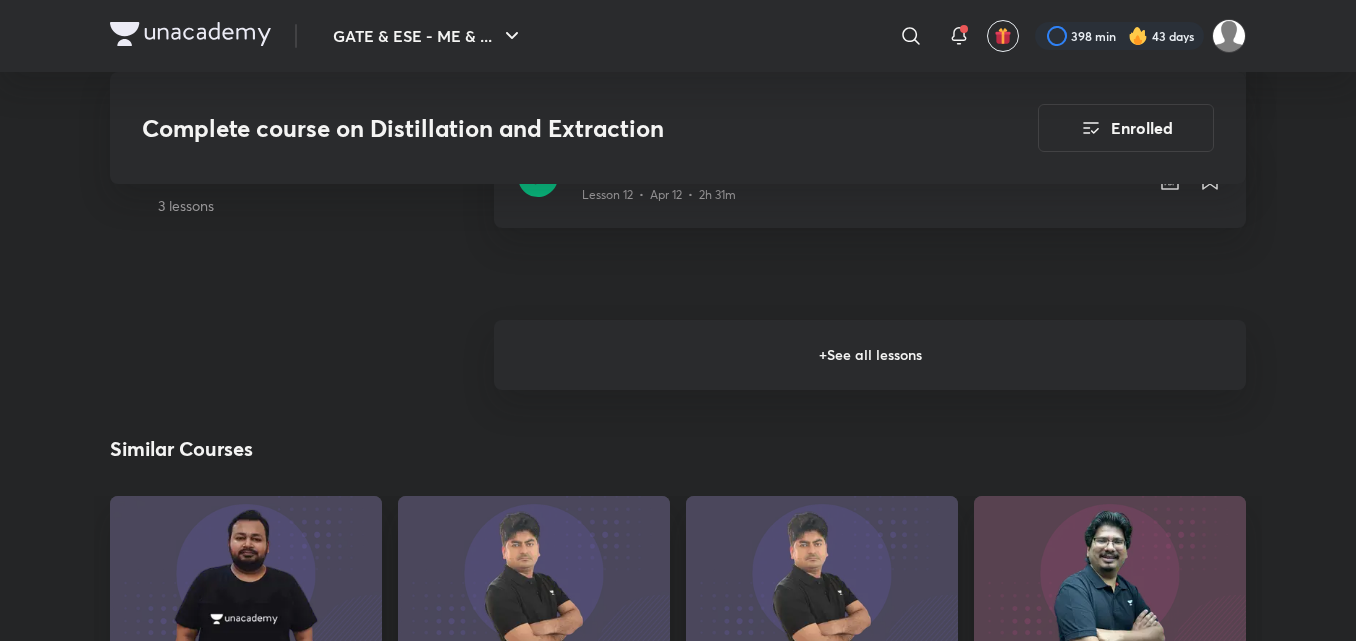 click on "+  See all lessons" at bounding box center (870, 355) 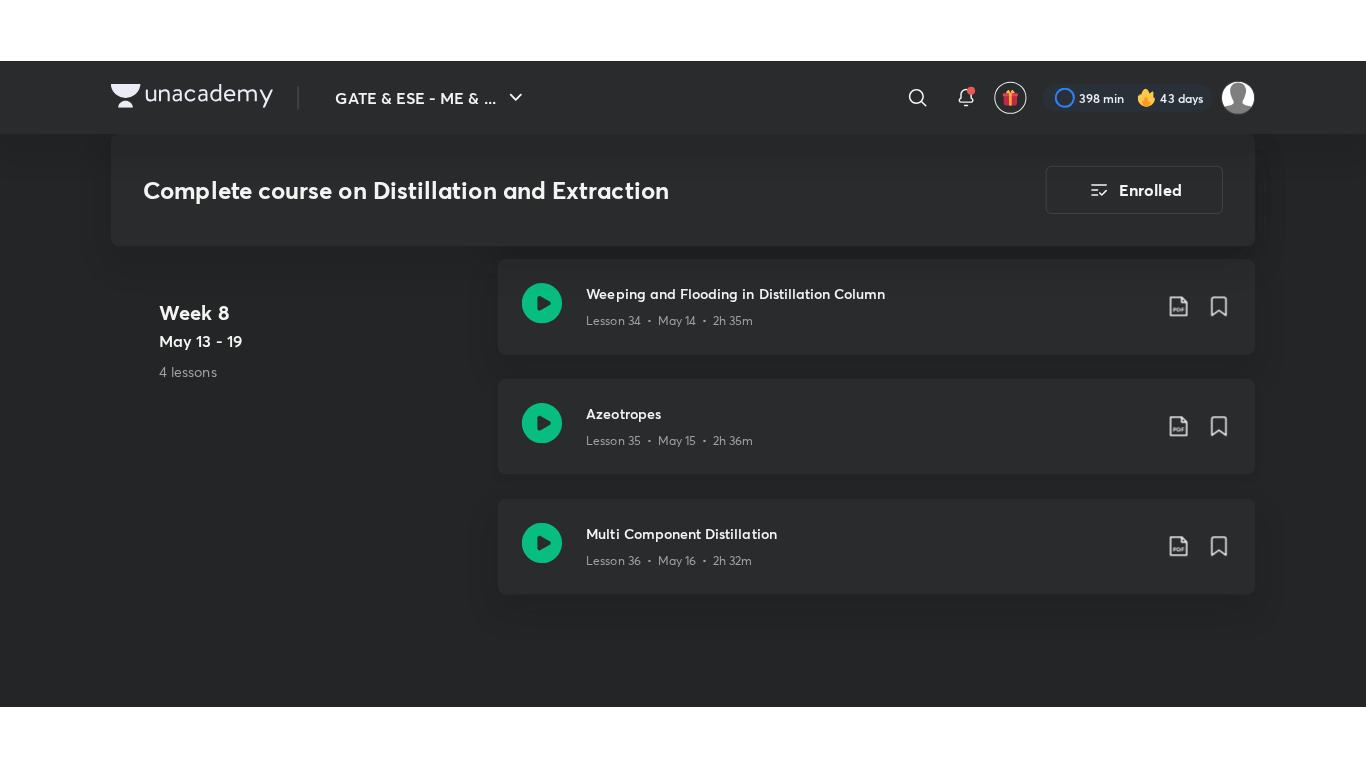 scroll, scrollTop: 5900, scrollLeft: 0, axis: vertical 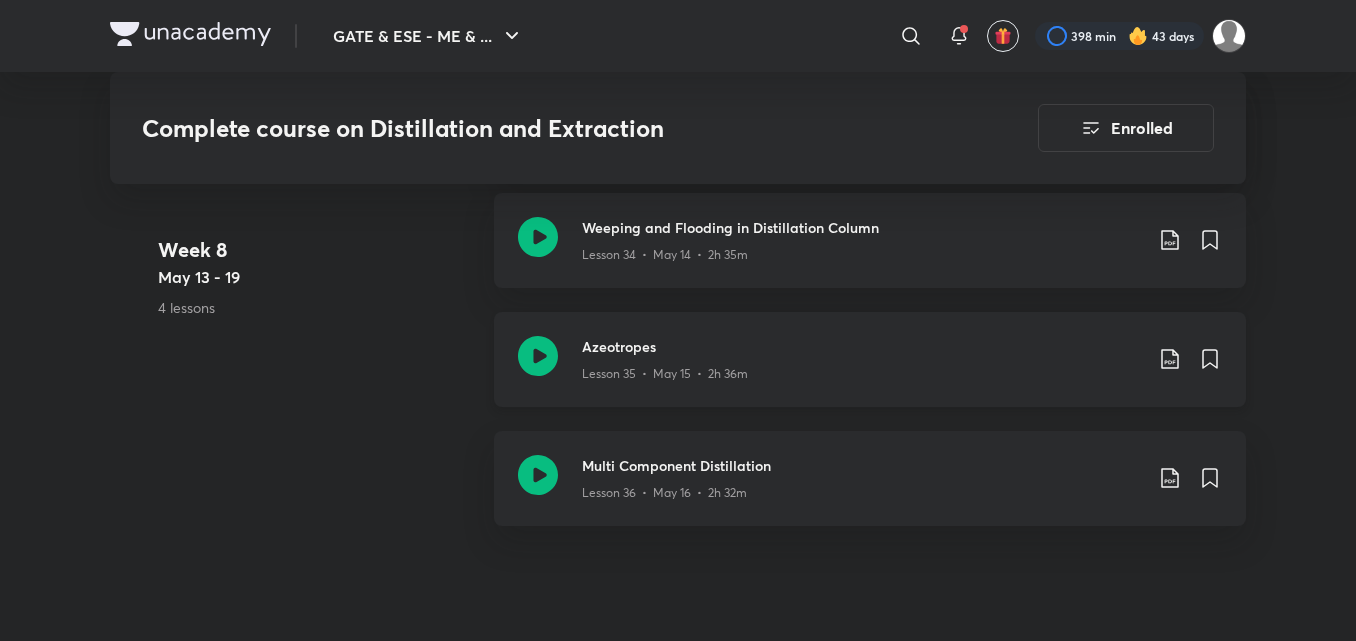 click on "Lesson 35  •  May 15  •  2h 36m" at bounding box center [862, -4669] 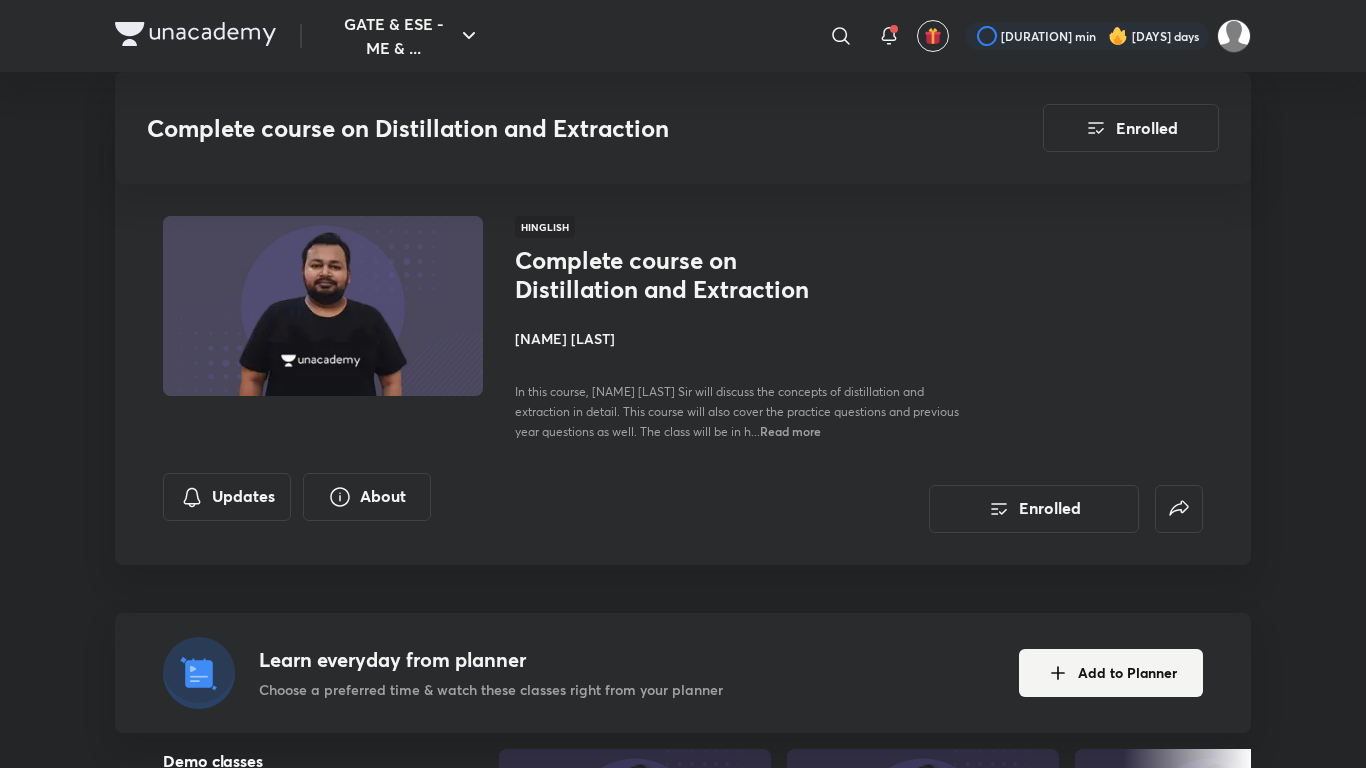 scroll, scrollTop: 5900, scrollLeft: 0, axis: vertical 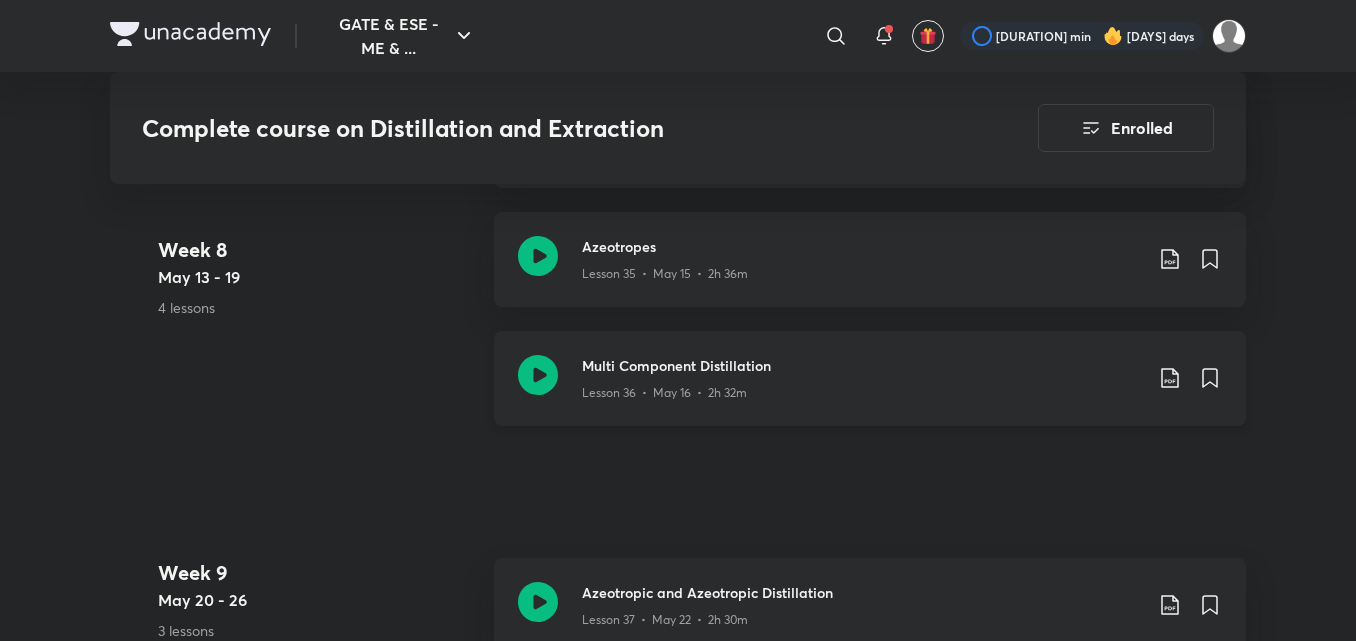 click on "Lesson 36  •  May 16  •  2h 32m" at bounding box center [862, 389] 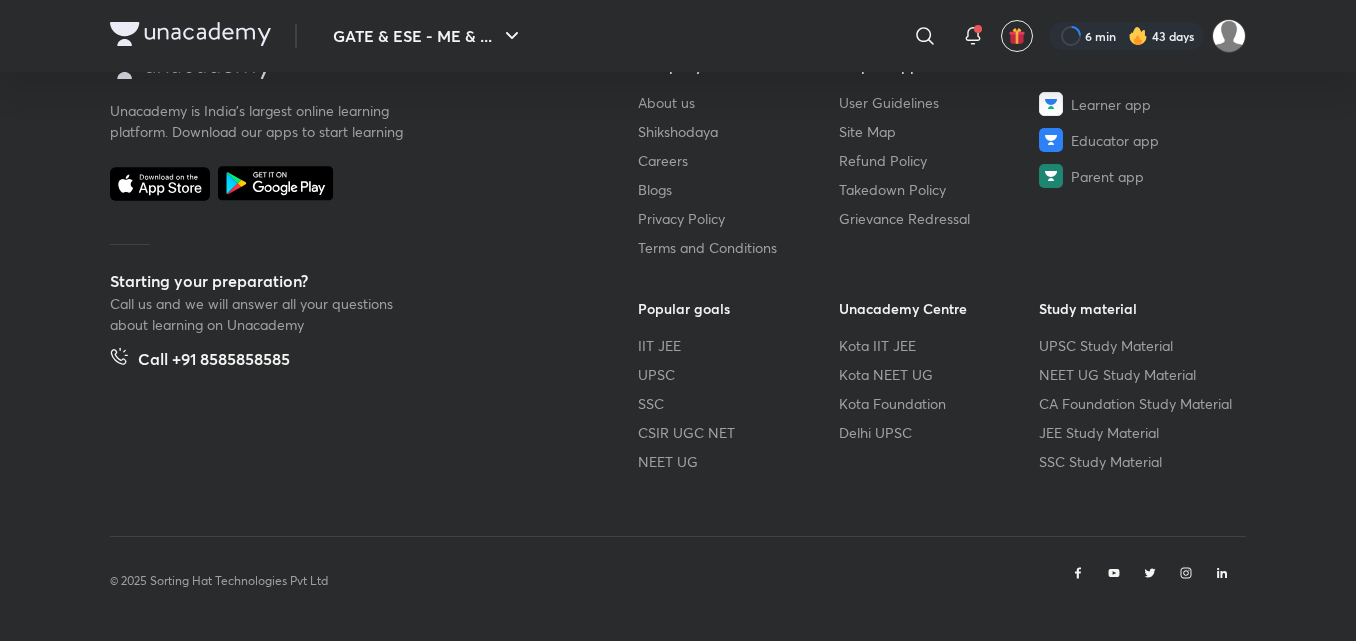 scroll, scrollTop: 1258, scrollLeft: 0, axis: vertical 